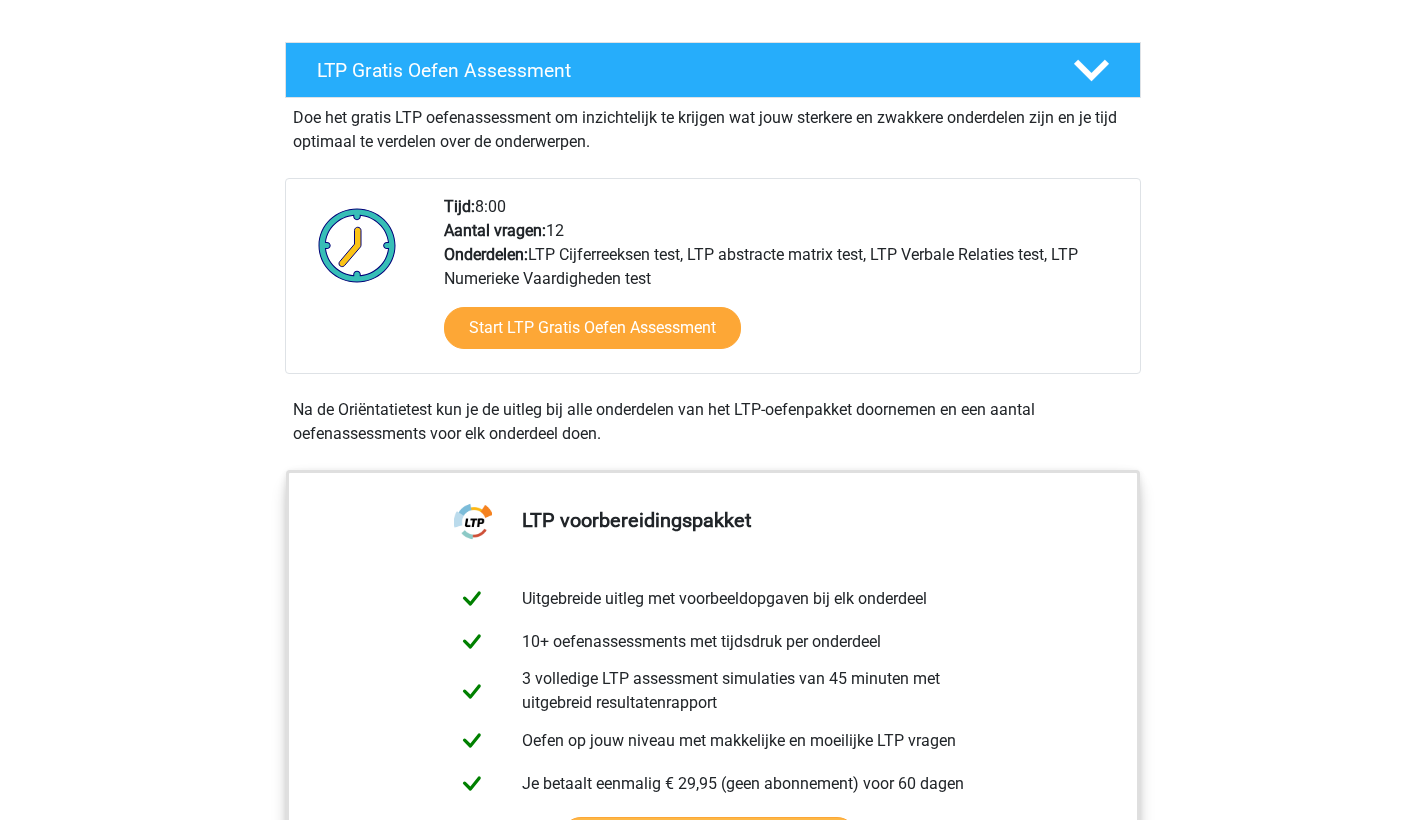 scroll, scrollTop: 330, scrollLeft: 0, axis: vertical 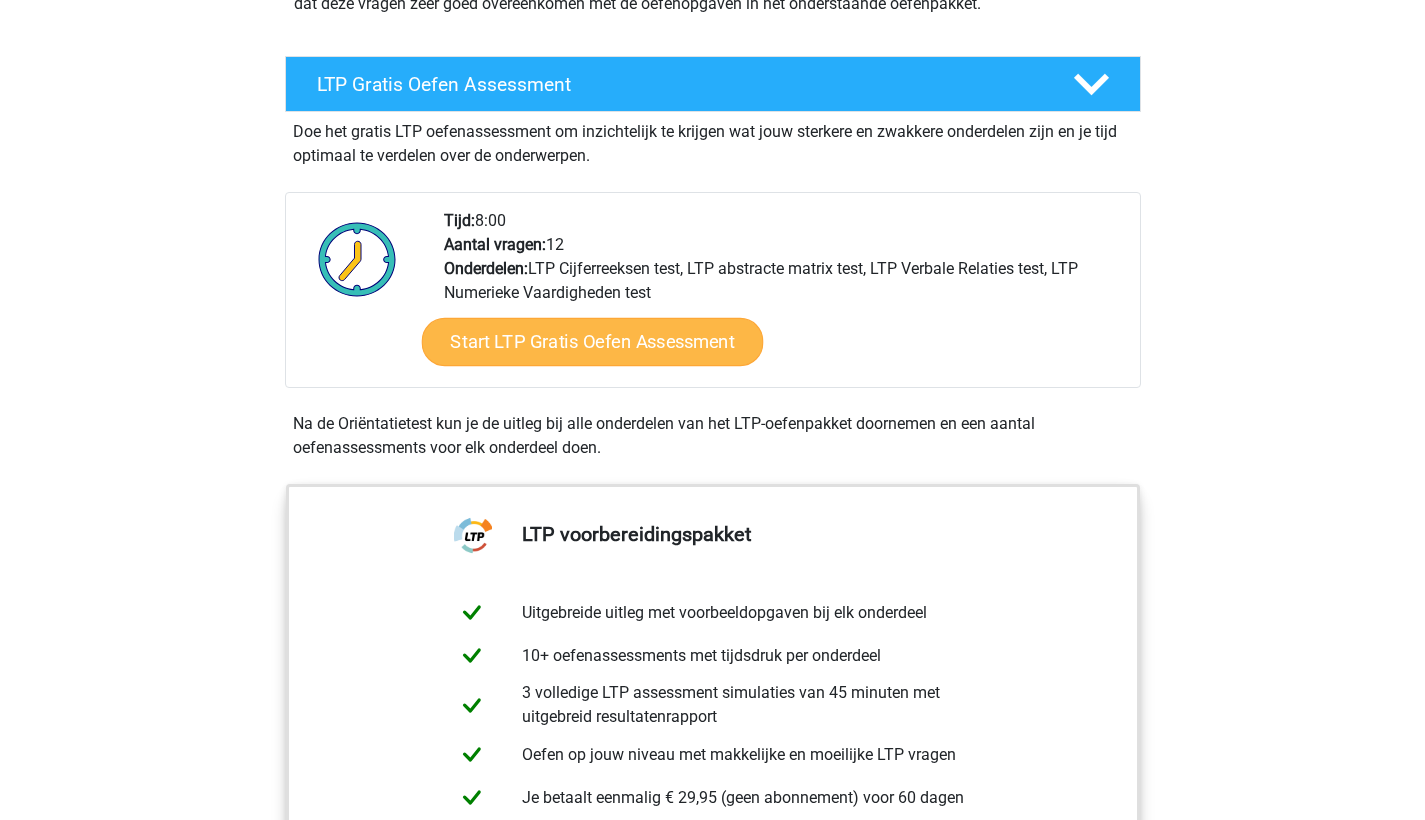 click on "Start LTP Gratis Oefen Assessment" at bounding box center (592, 342) 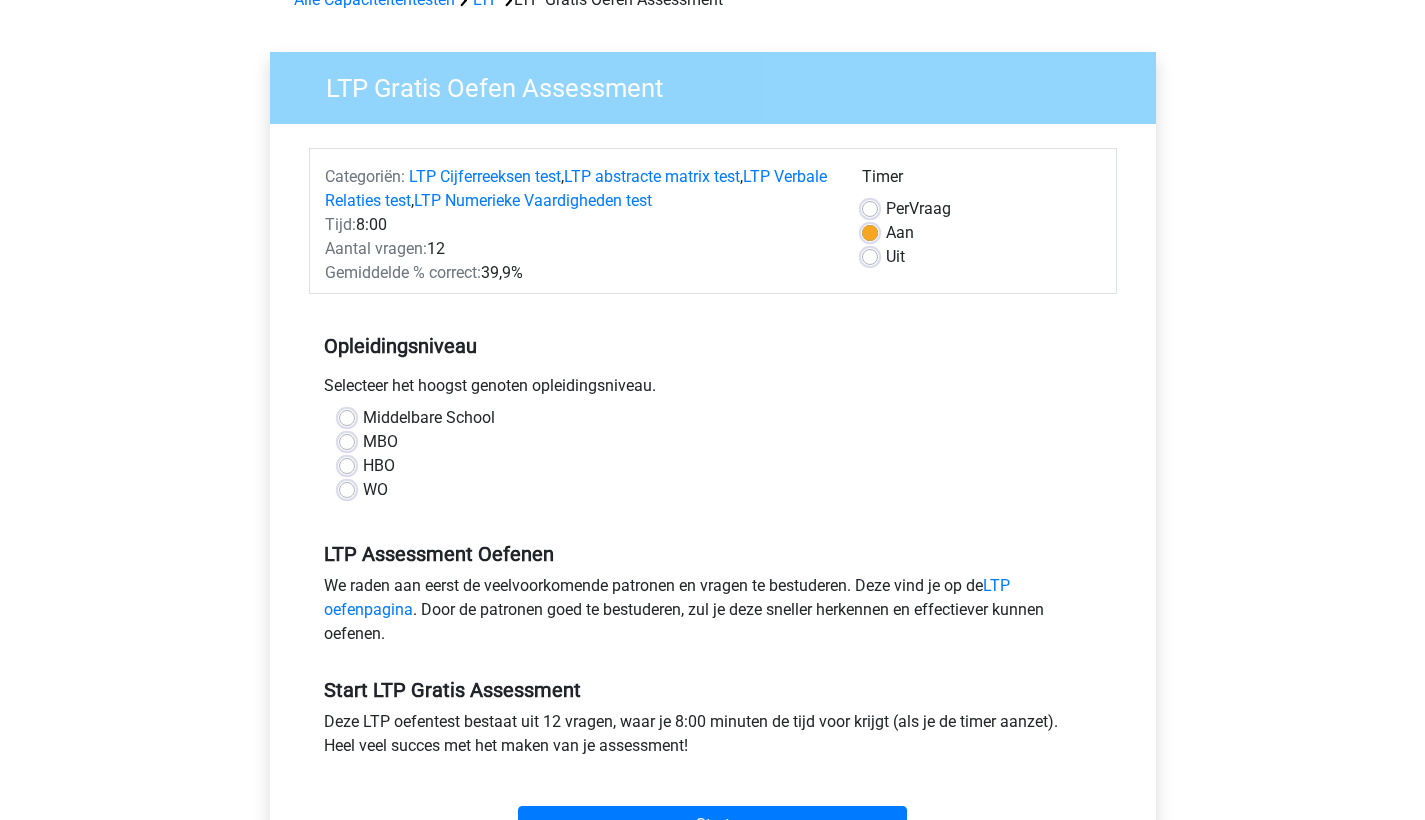 scroll, scrollTop: 116, scrollLeft: 0, axis: vertical 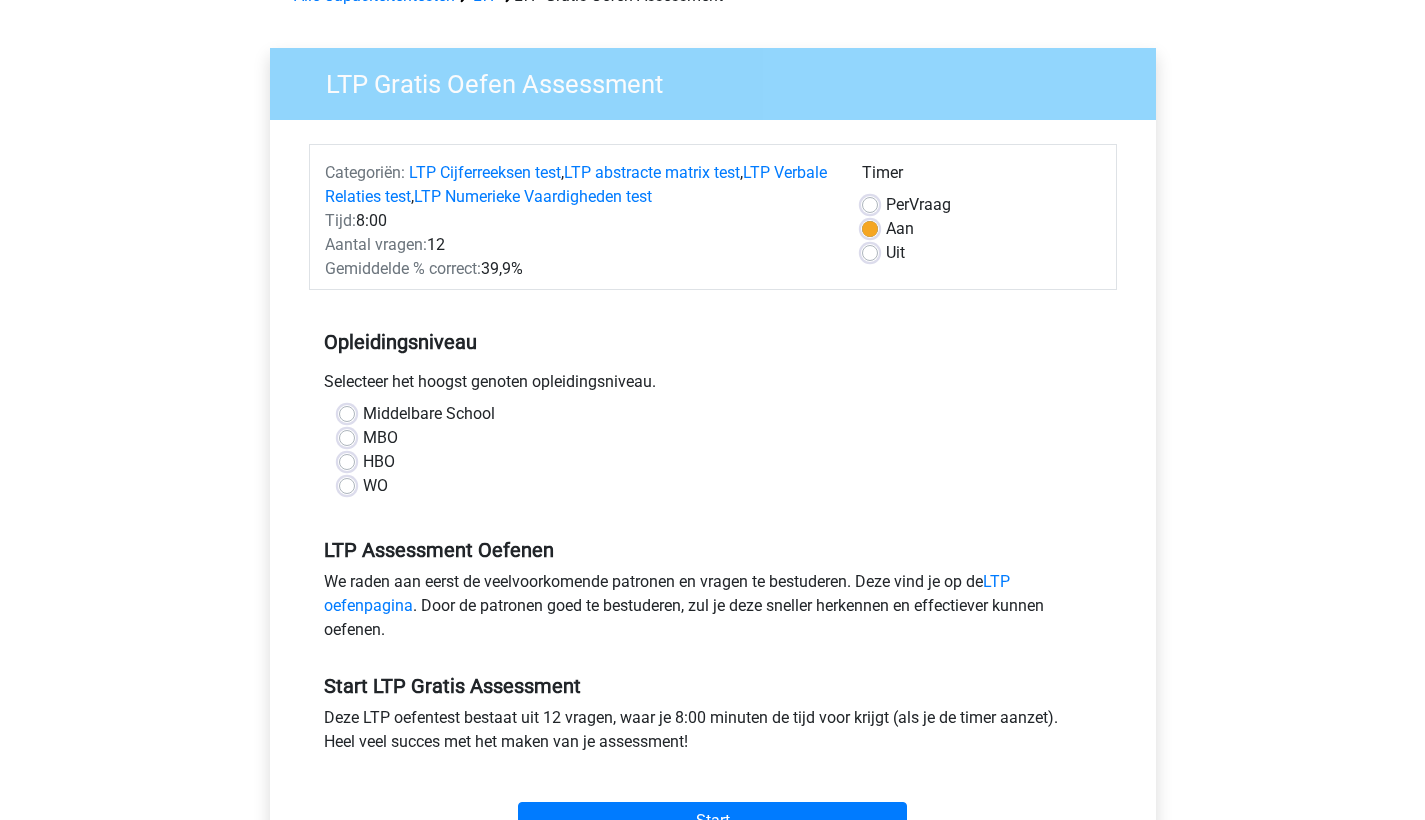 click on "WO" at bounding box center (375, 486) 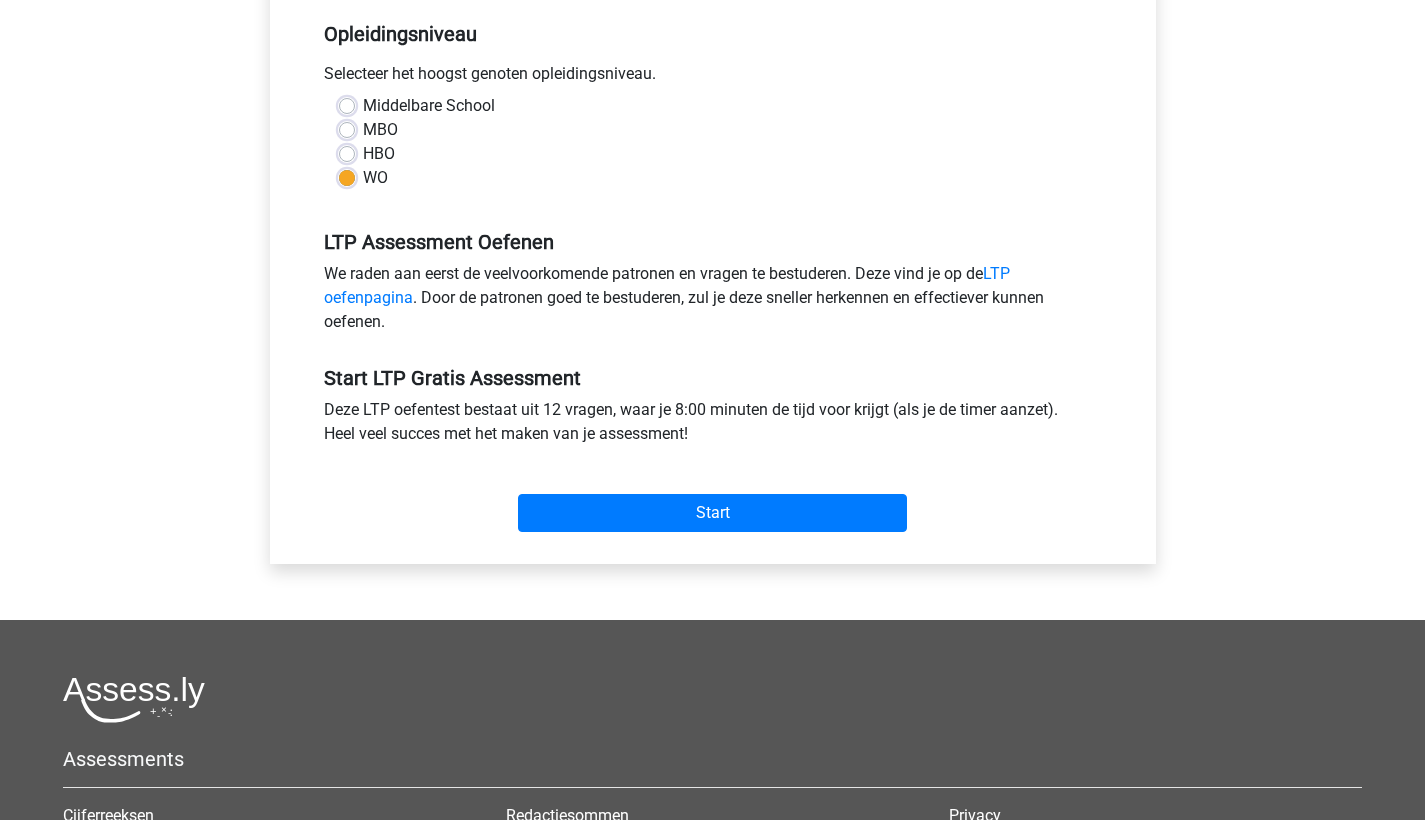 scroll, scrollTop: 425, scrollLeft: 0, axis: vertical 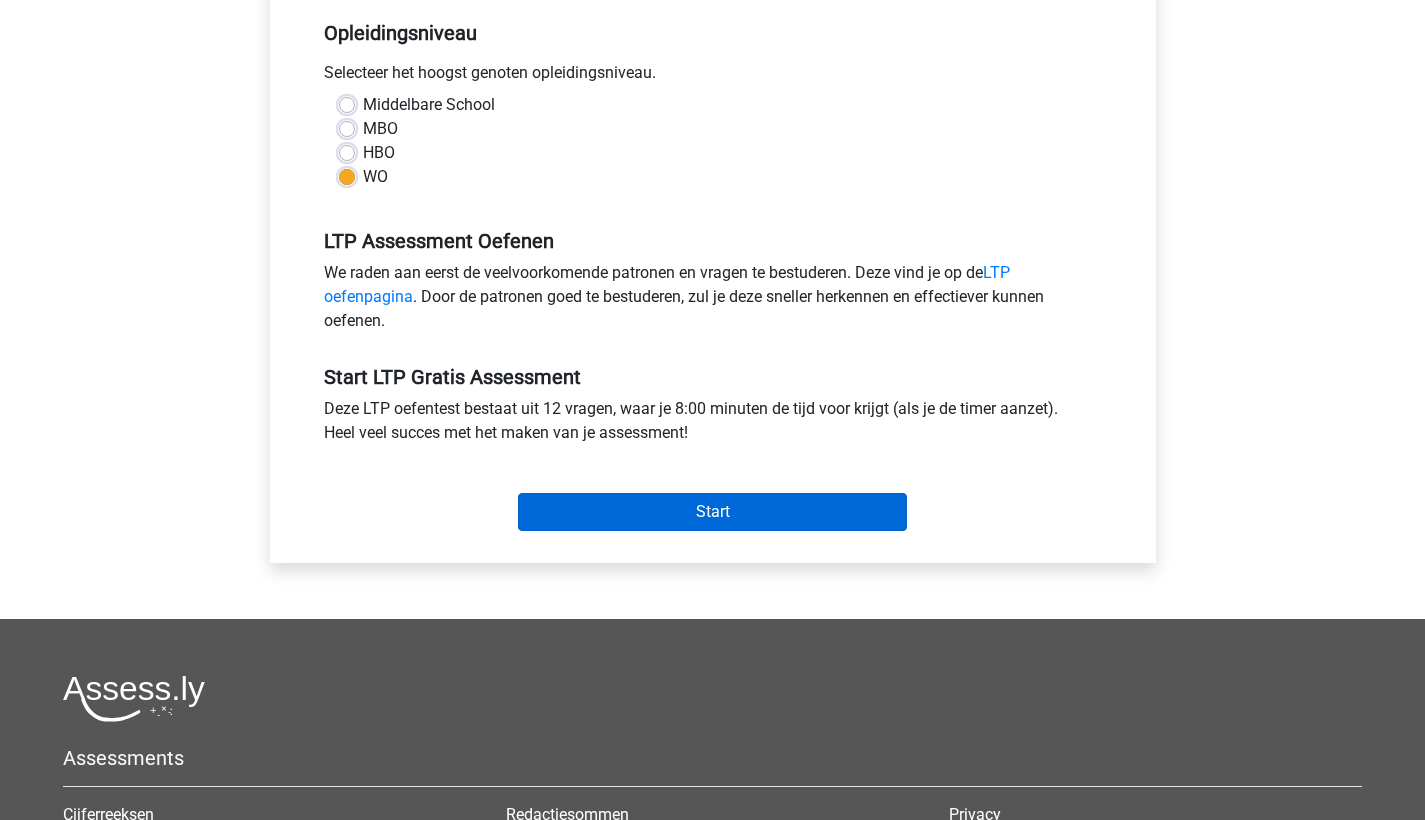 click on "Start" at bounding box center [712, 512] 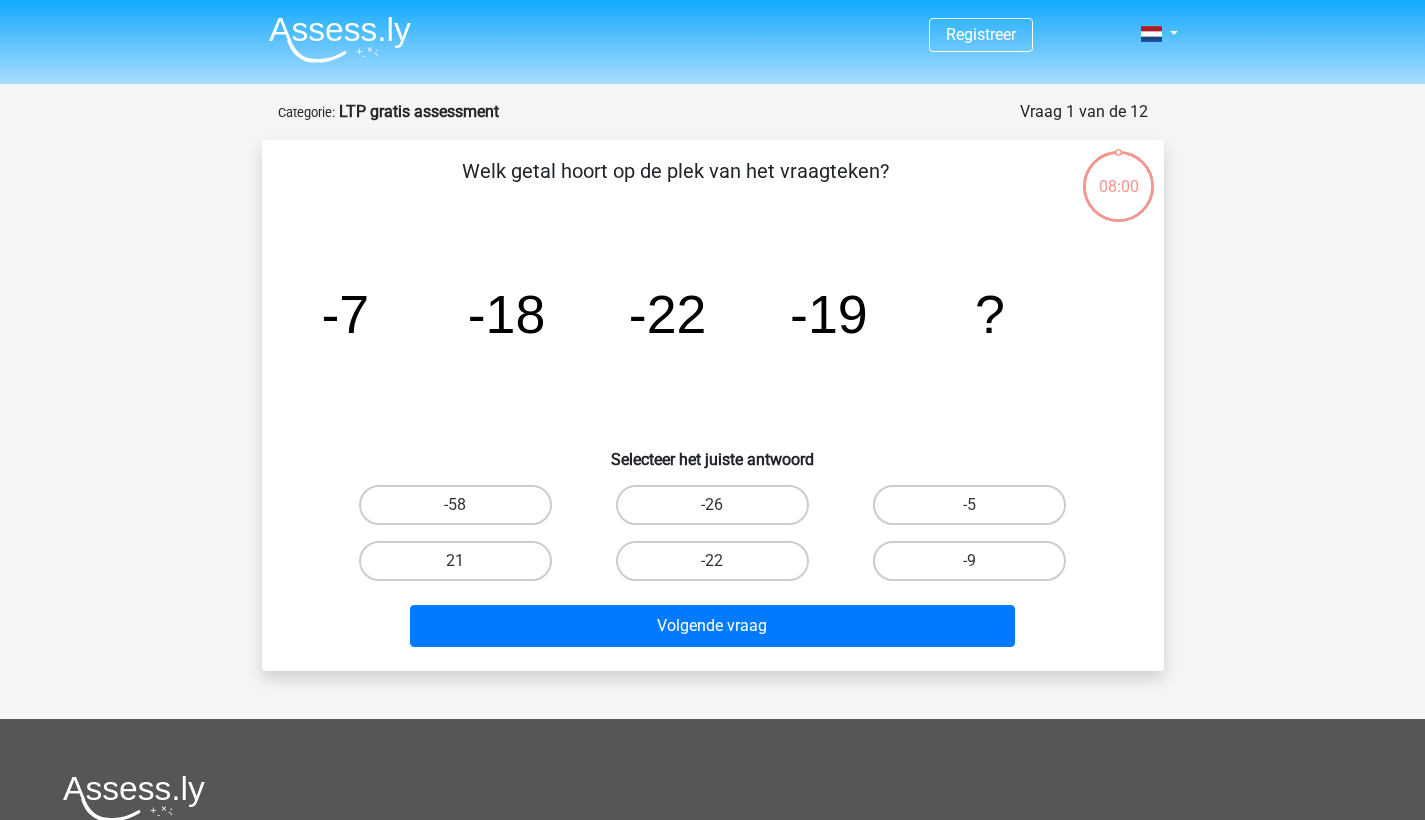 scroll, scrollTop: 0, scrollLeft: 0, axis: both 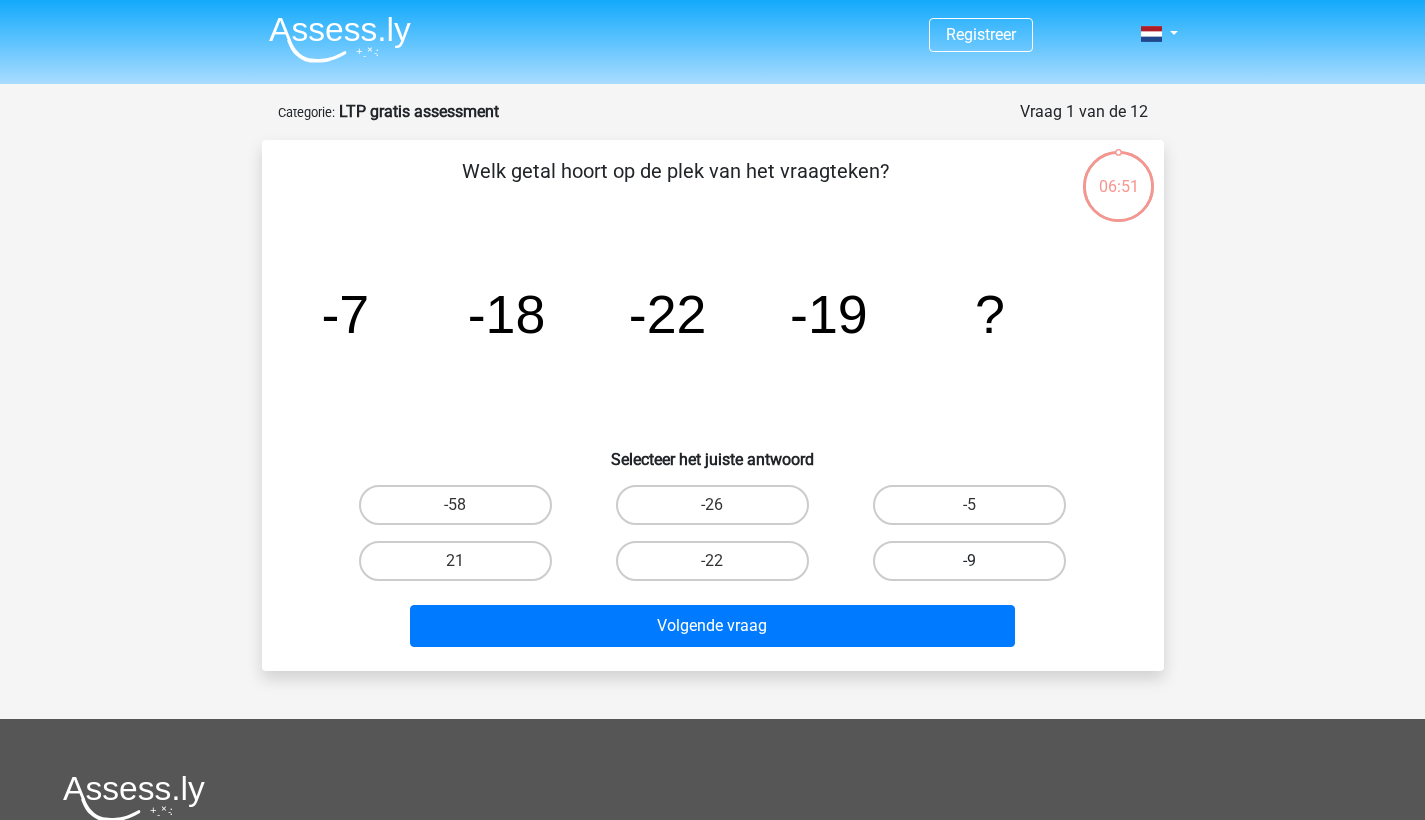 click on "-9" at bounding box center (969, 561) 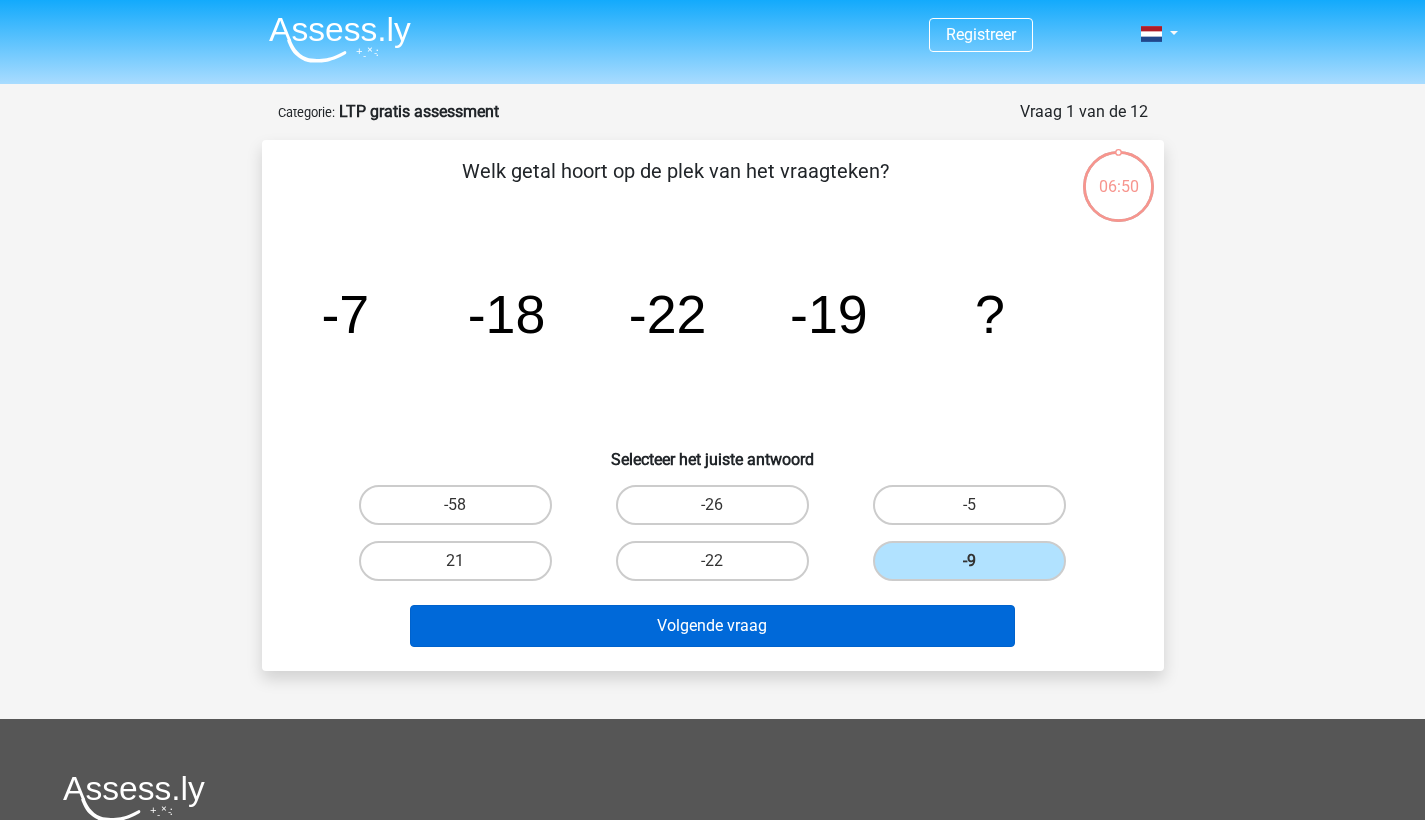 click on "Volgende vraag" at bounding box center (712, 626) 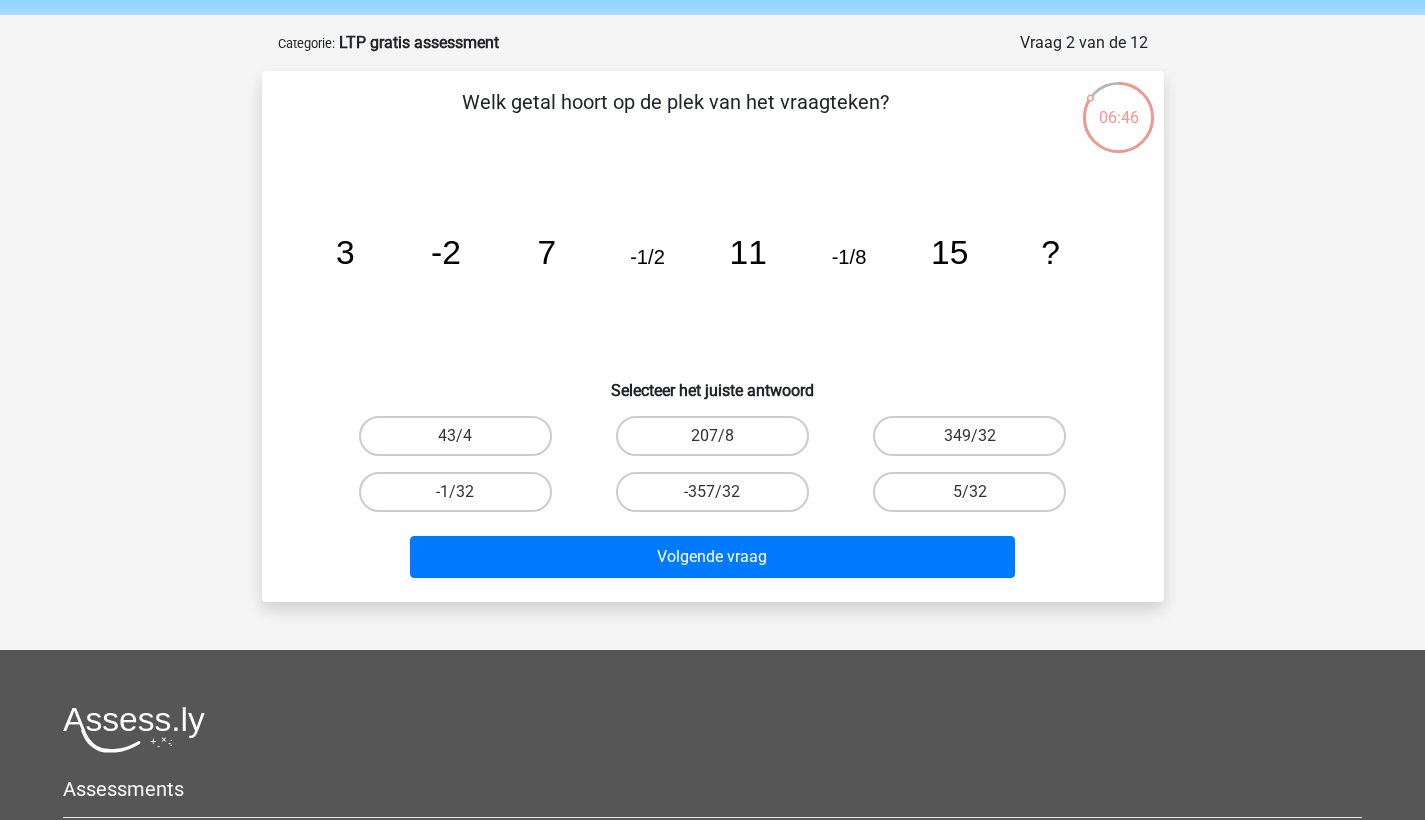 scroll, scrollTop: 70, scrollLeft: 0, axis: vertical 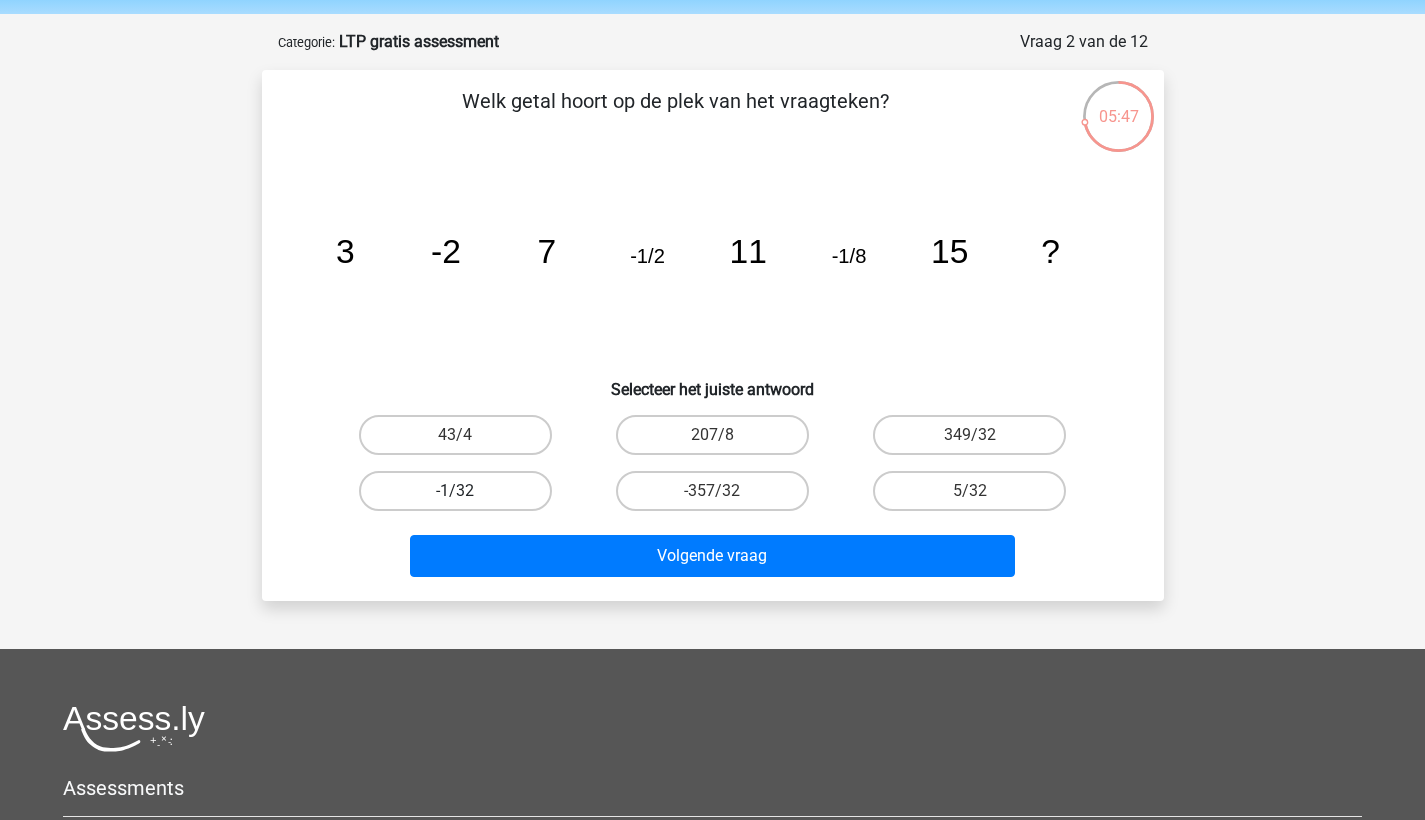 click on "-1/32" at bounding box center [455, 491] 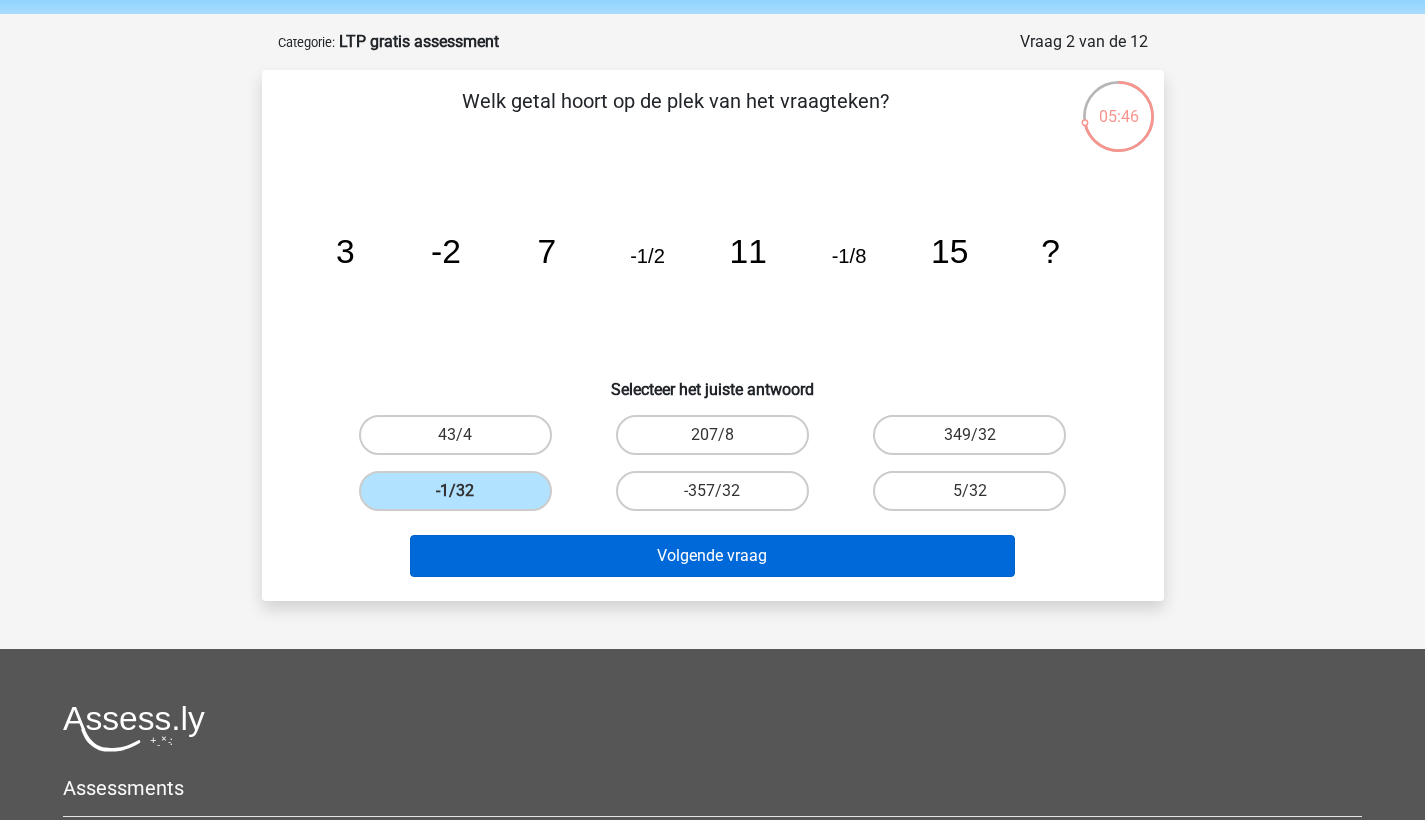 click on "Volgende vraag" at bounding box center (712, 556) 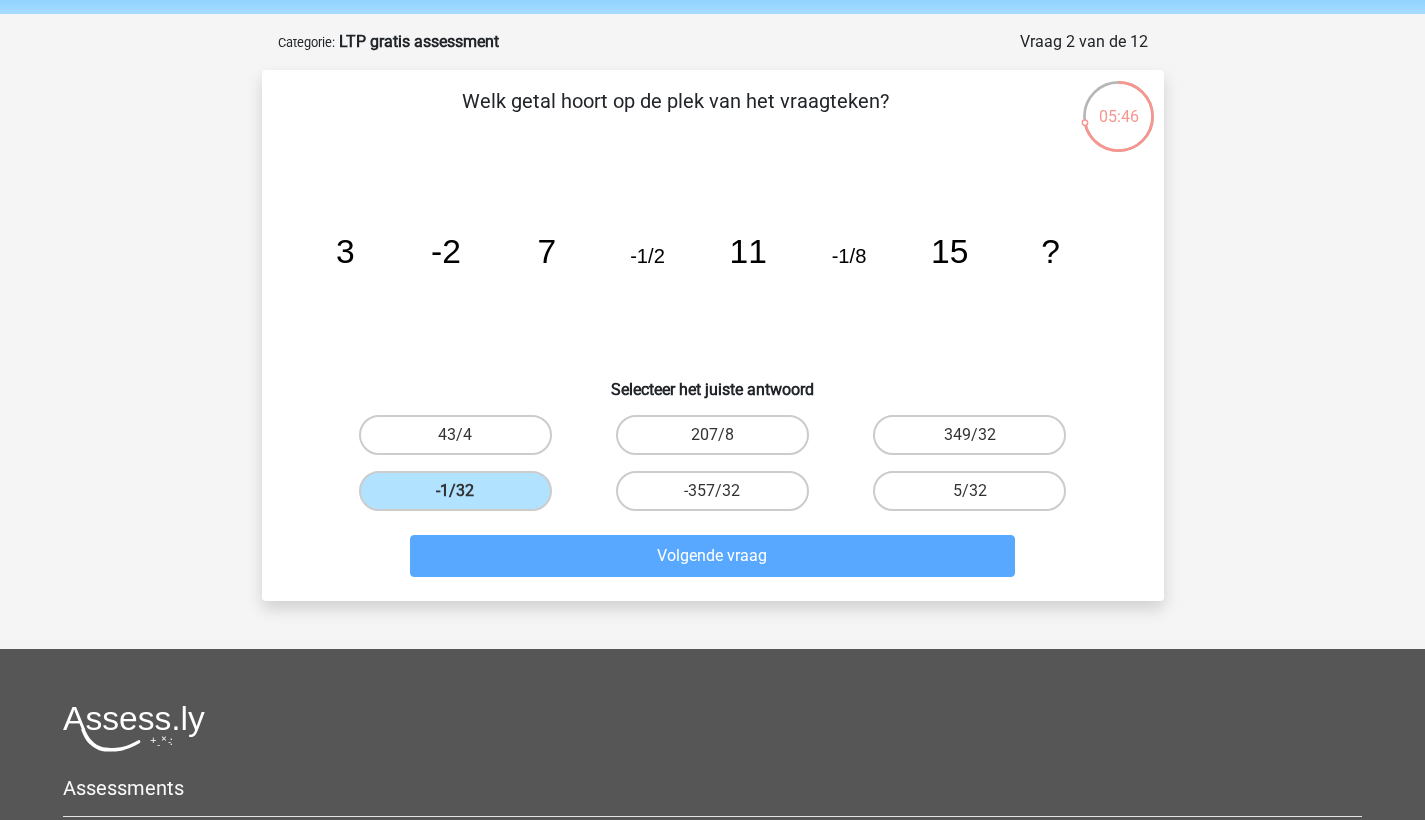 scroll, scrollTop: 100, scrollLeft: 0, axis: vertical 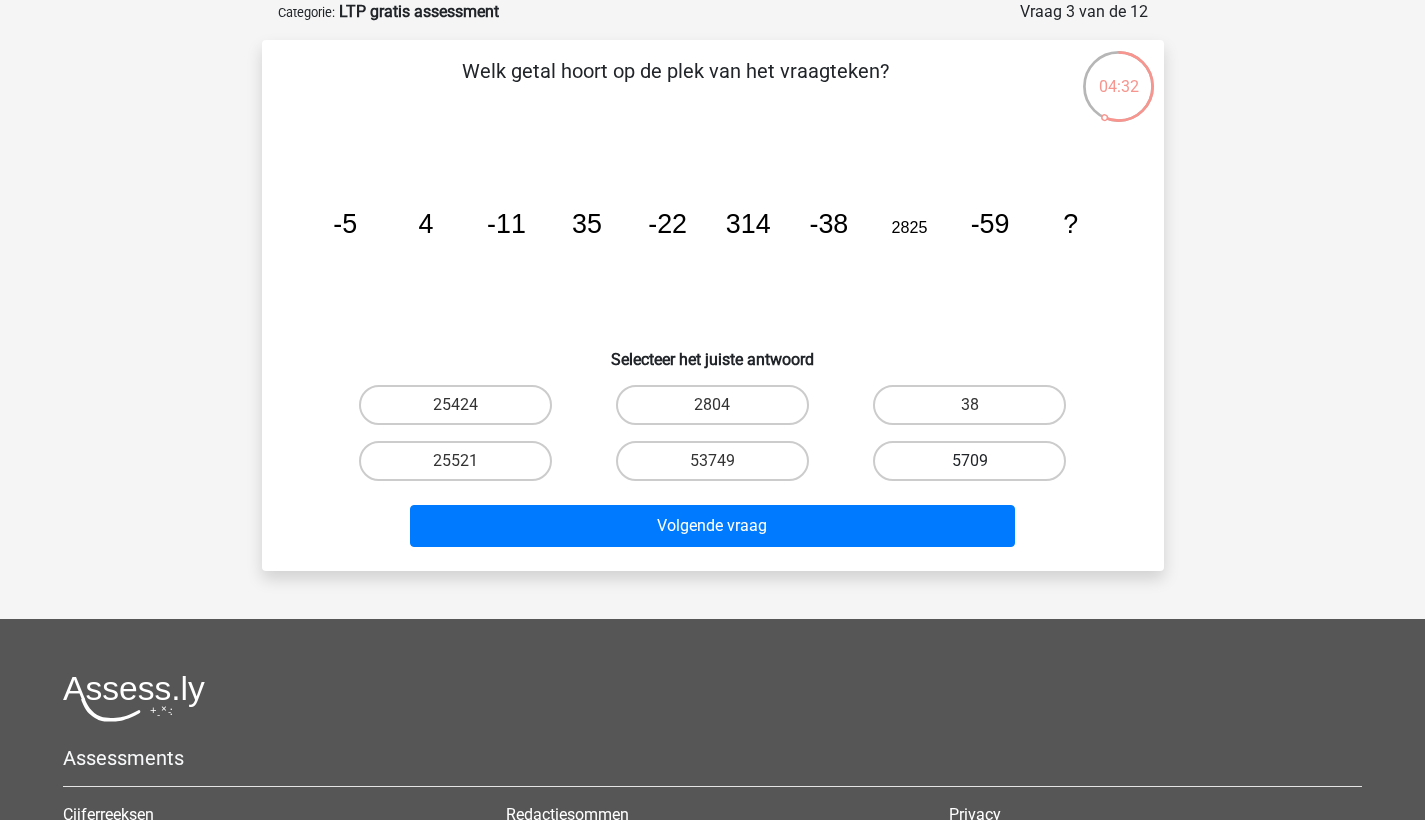 click on "5709" at bounding box center [969, 461] 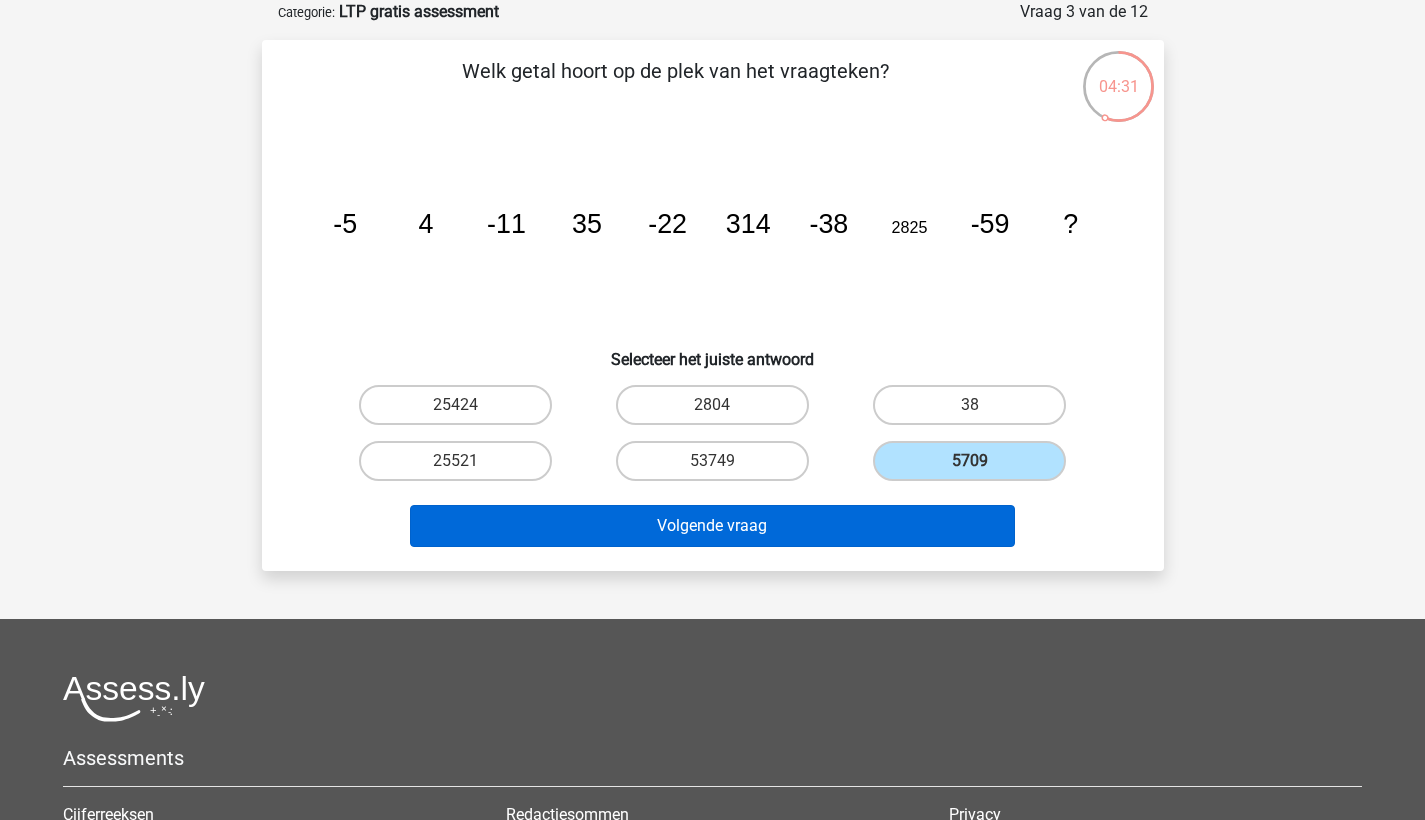 click on "Volgende vraag" at bounding box center [712, 526] 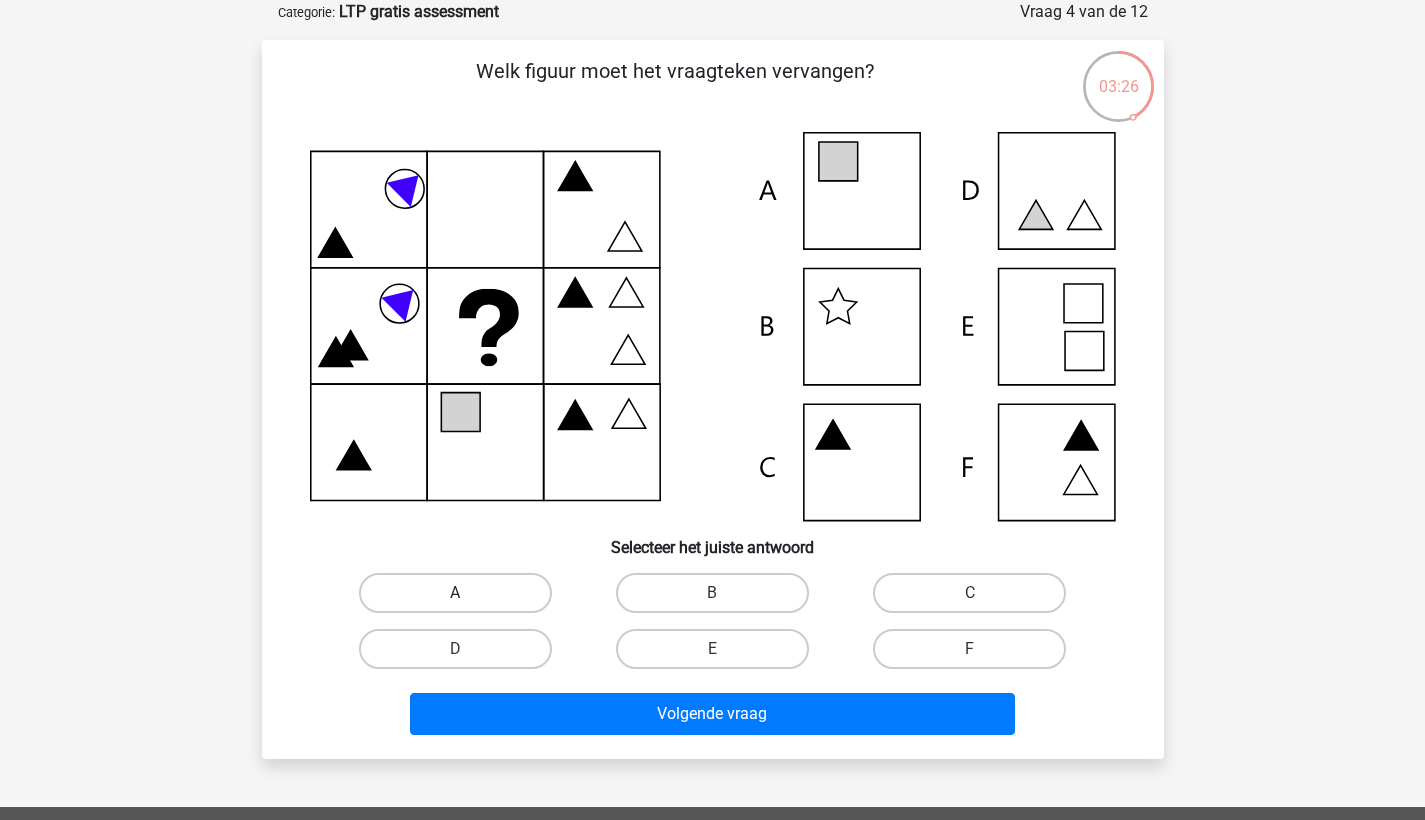 click on "A" at bounding box center [455, 593] 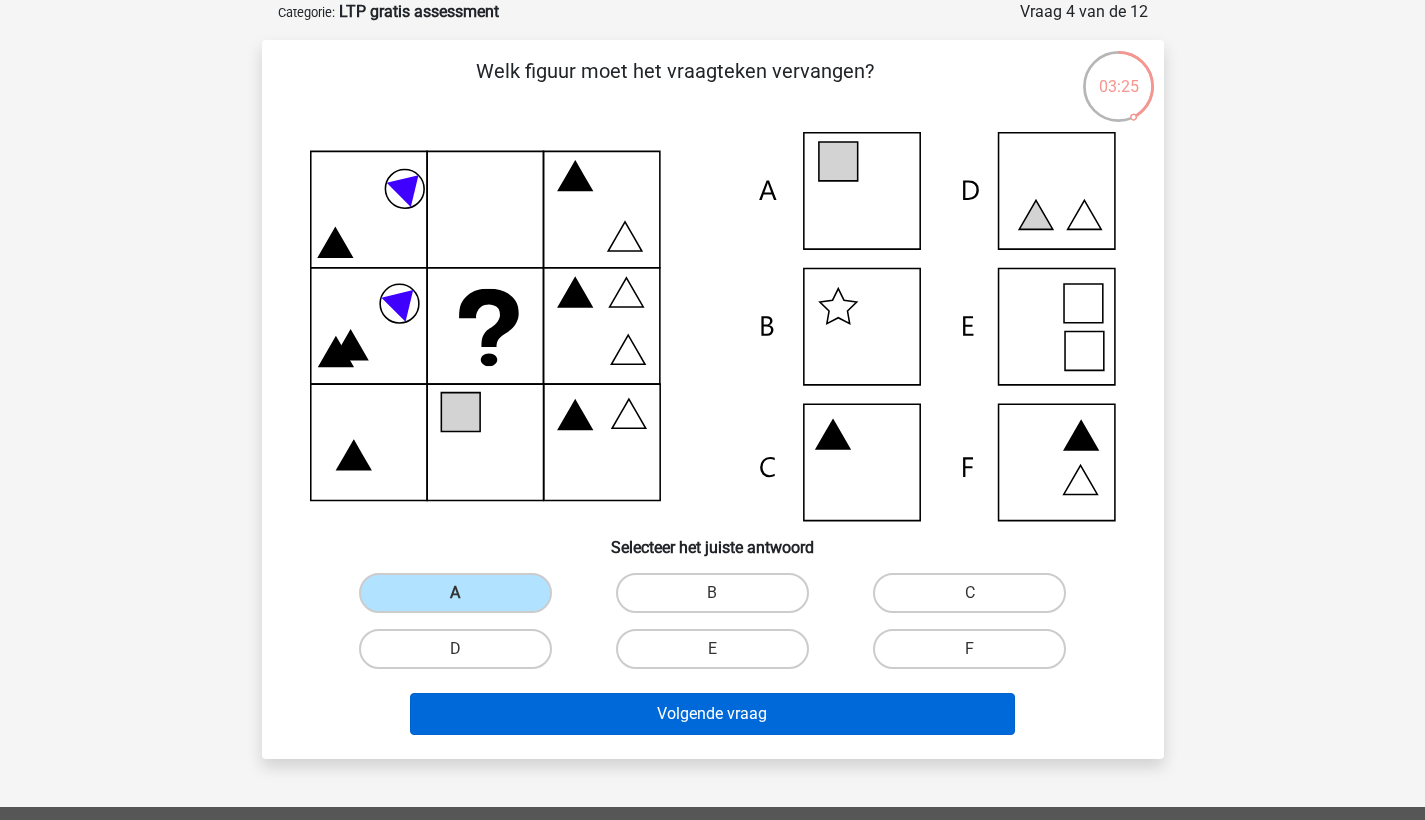 click on "Volgende vraag" at bounding box center (712, 714) 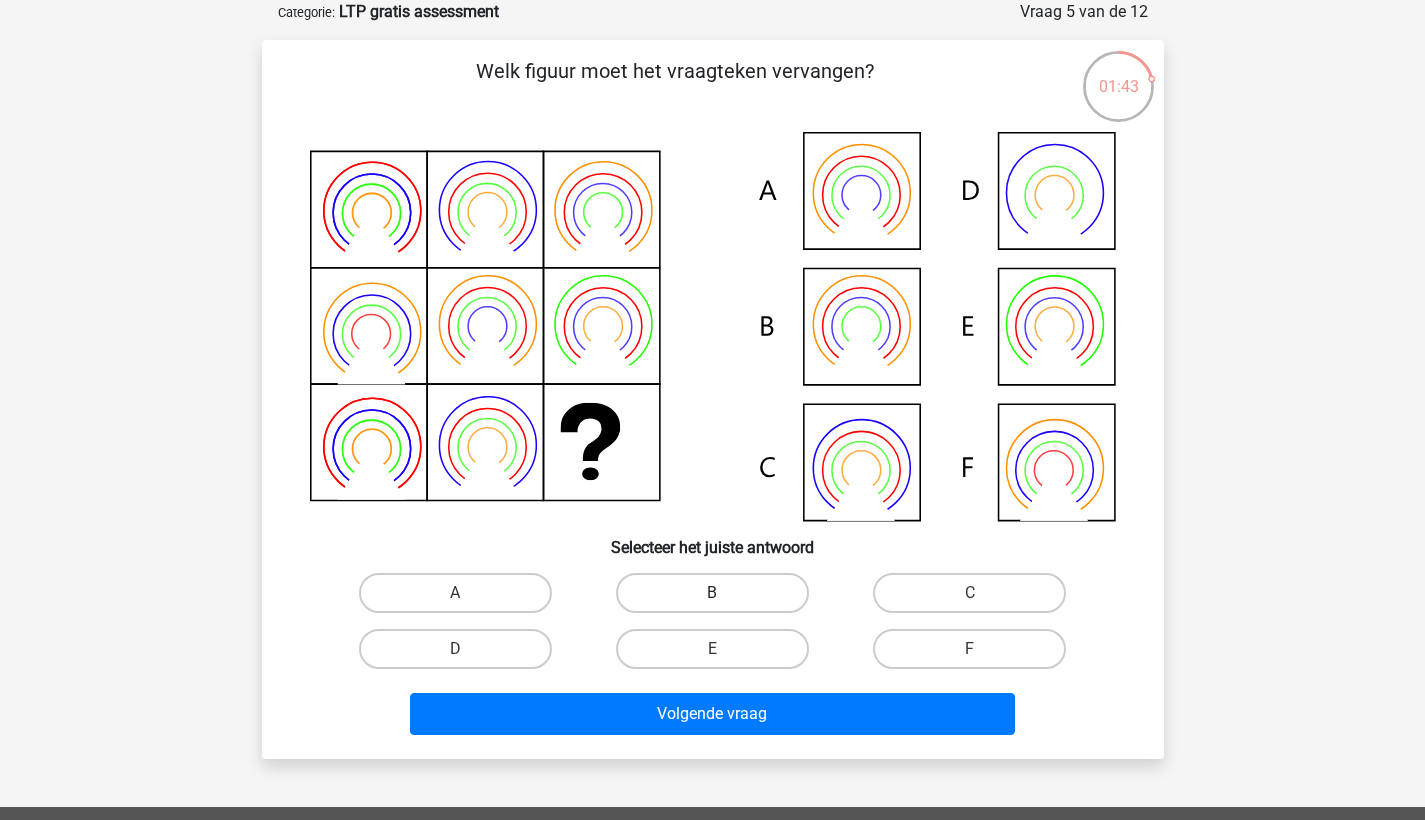 click on "B" at bounding box center (712, 593) 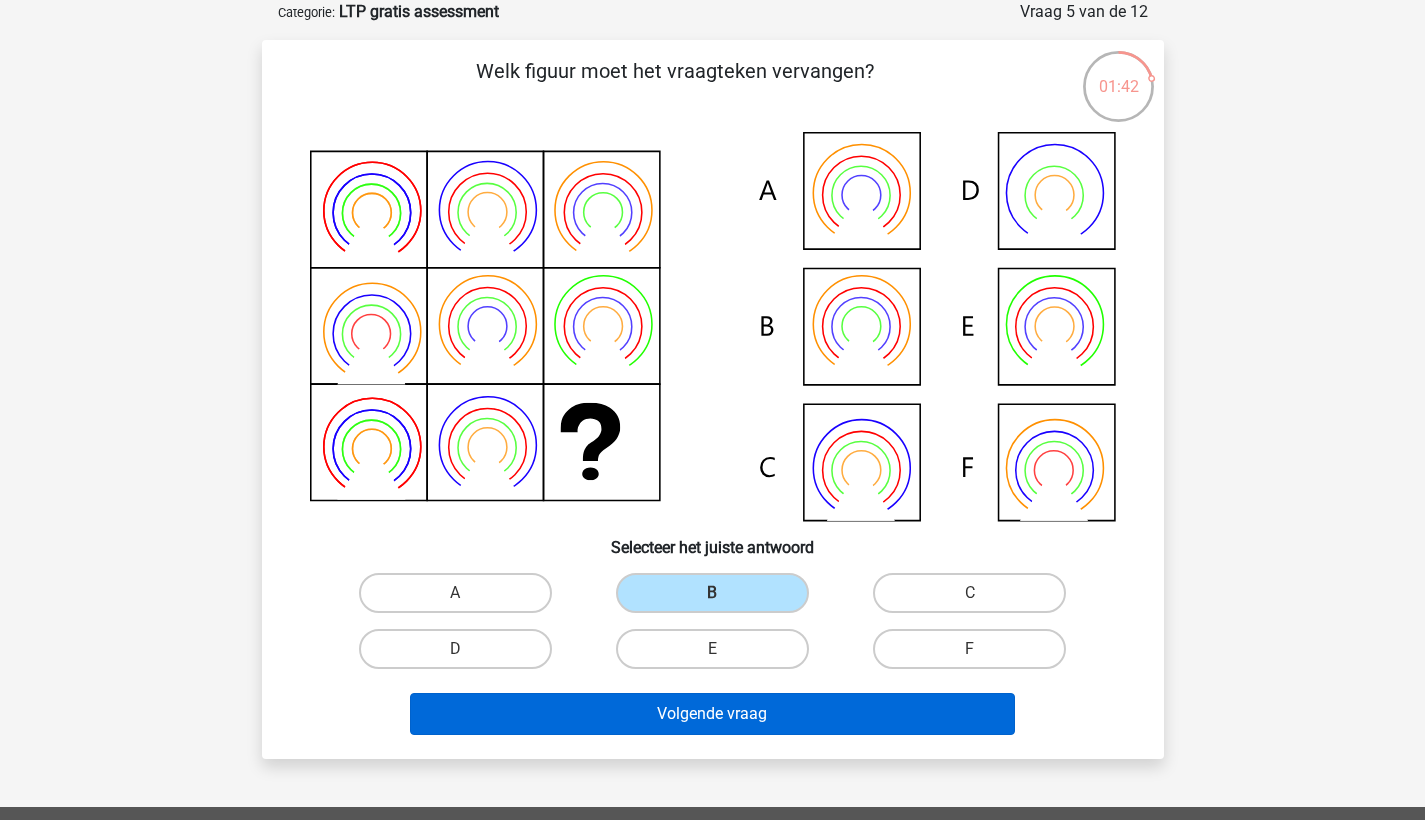click on "Volgende vraag" at bounding box center (712, 714) 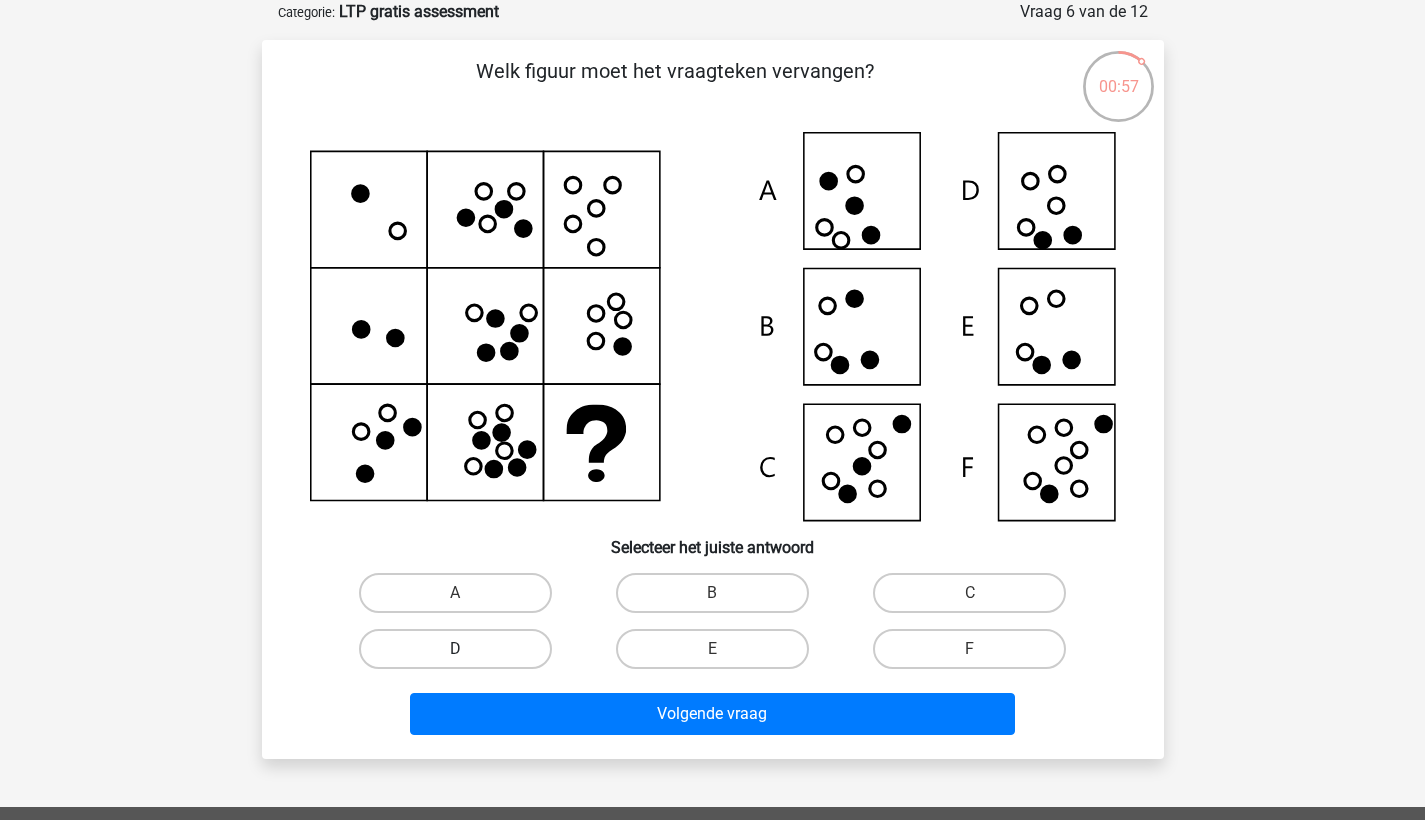 click on "D" at bounding box center [455, 649] 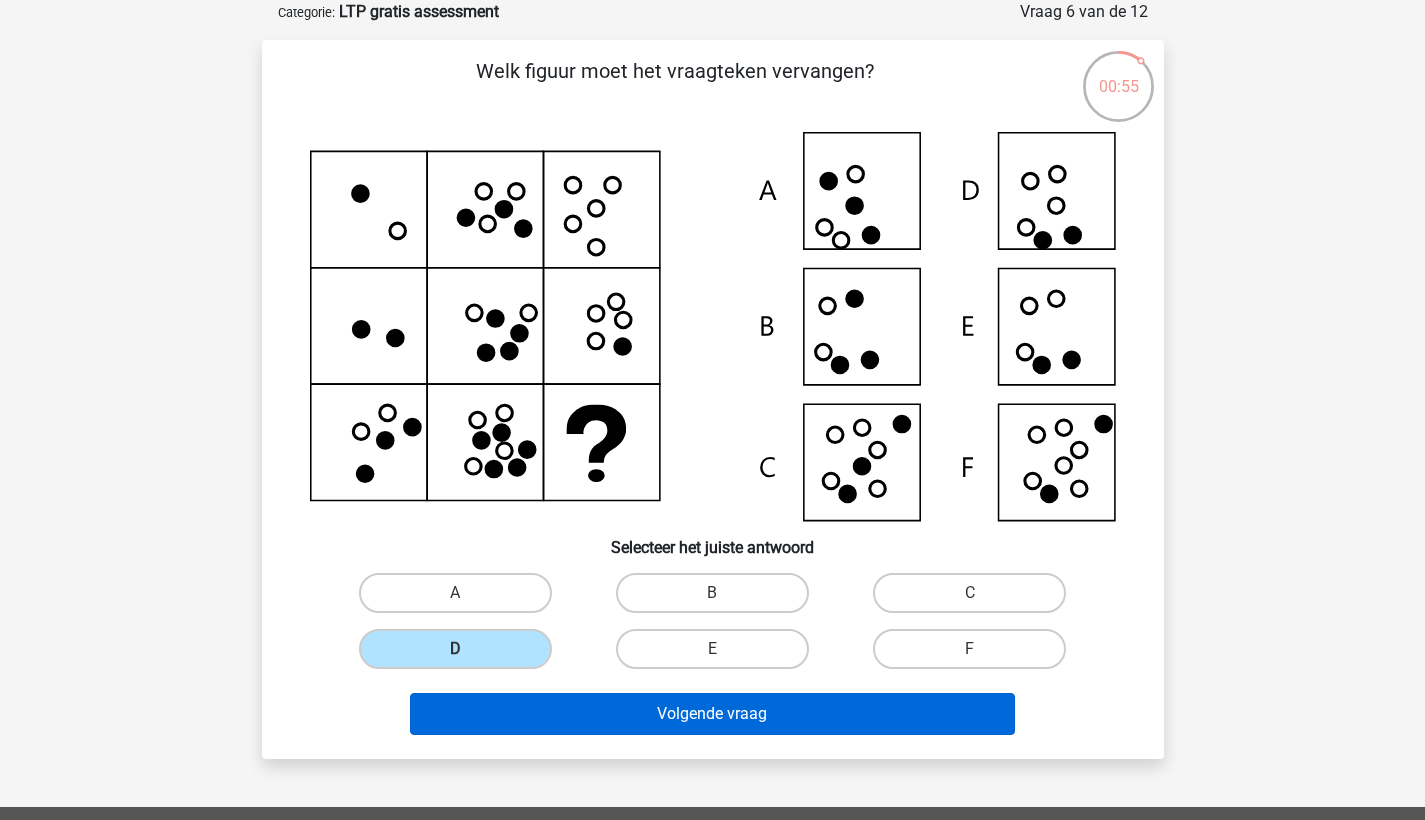 click on "Volgende vraag" at bounding box center [712, 714] 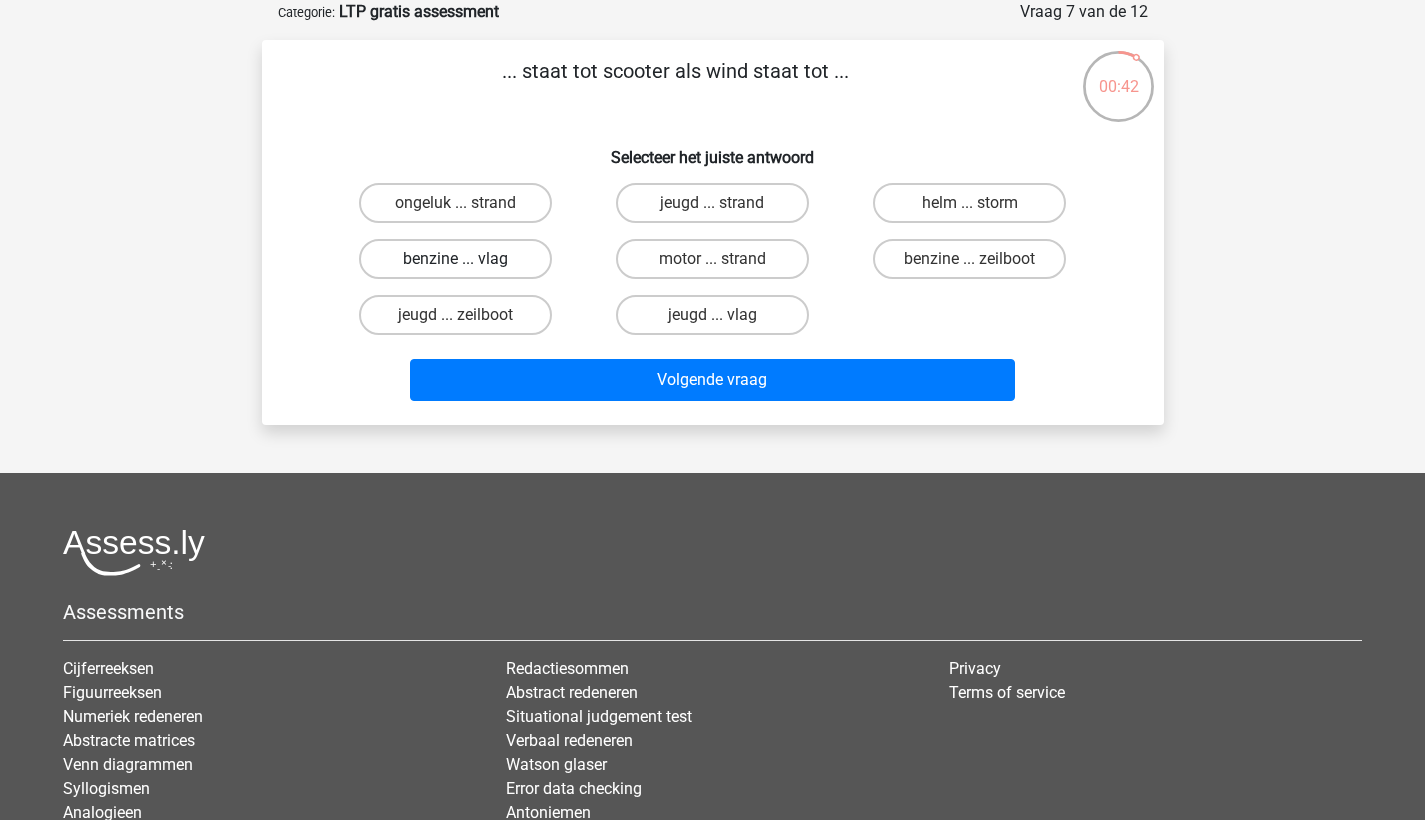 click on "benzine ... vlag" at bounding box center [455, 259] 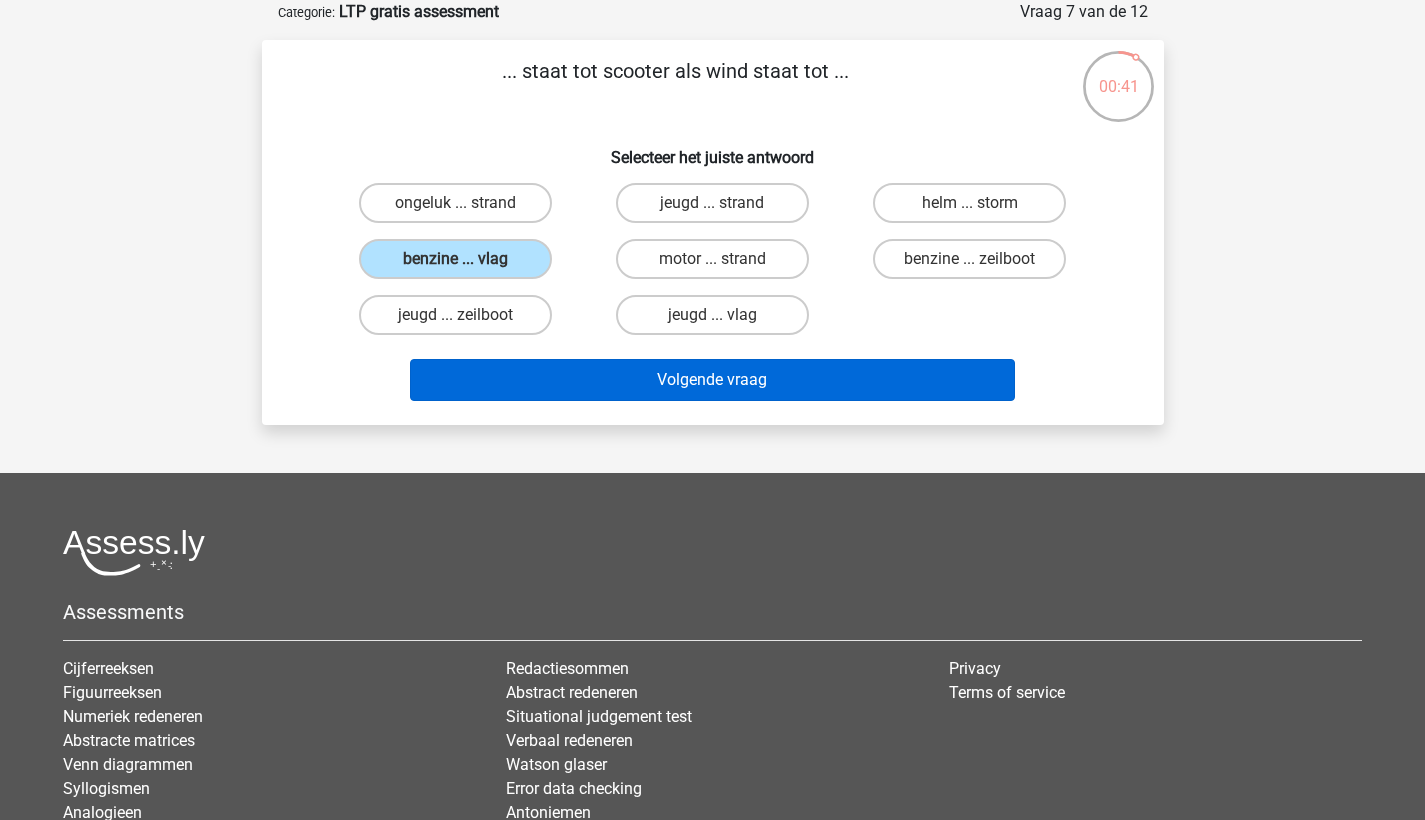 click on "Volgende vraag" at bounding box center [712, 380] 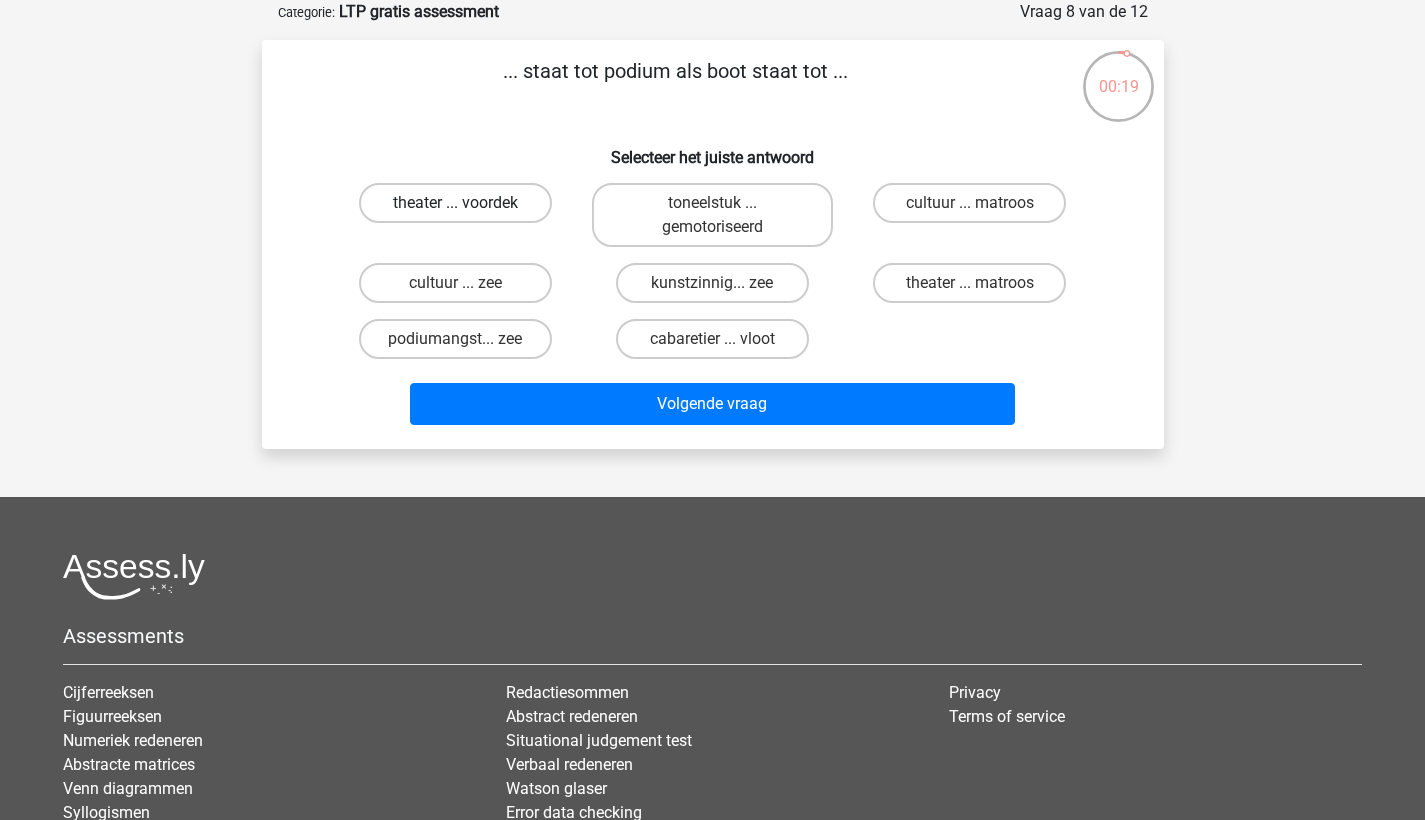 click on "theater ... voordek" at bounding box center (455, 203) 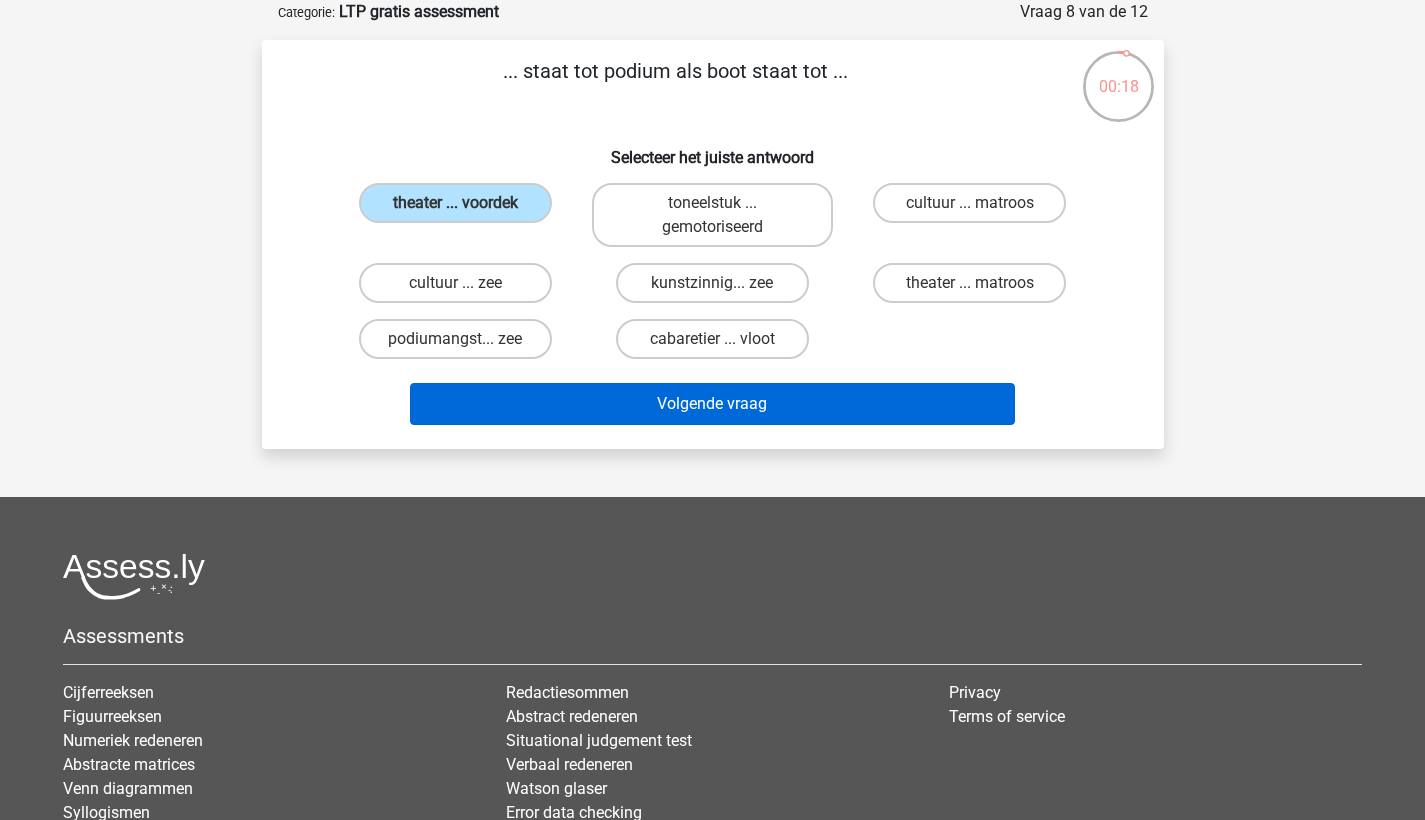 click on "Volgende vraag" at bounding box center [712, 404] 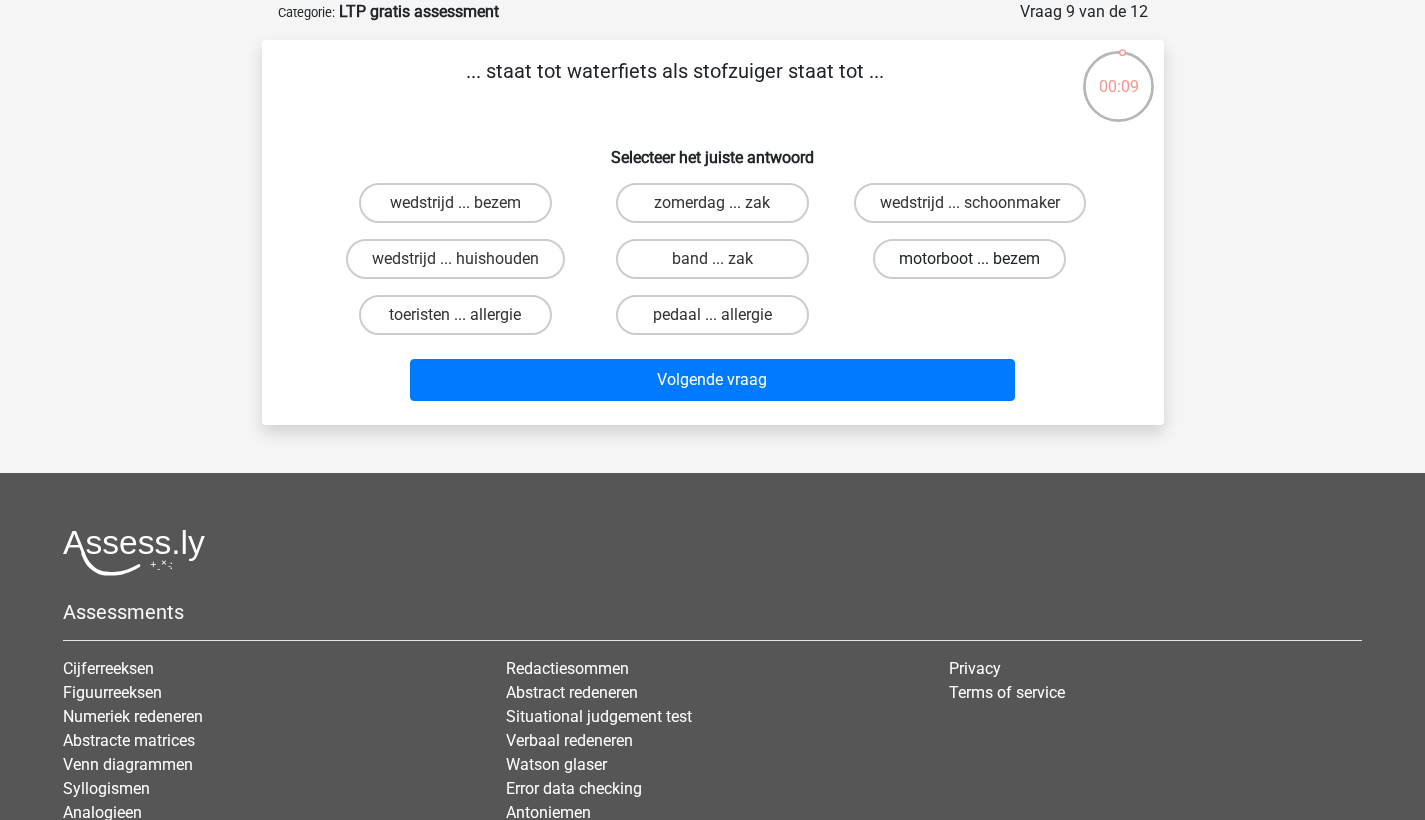 click on "motorboot ... bezem" at bounding box center [969, 259] 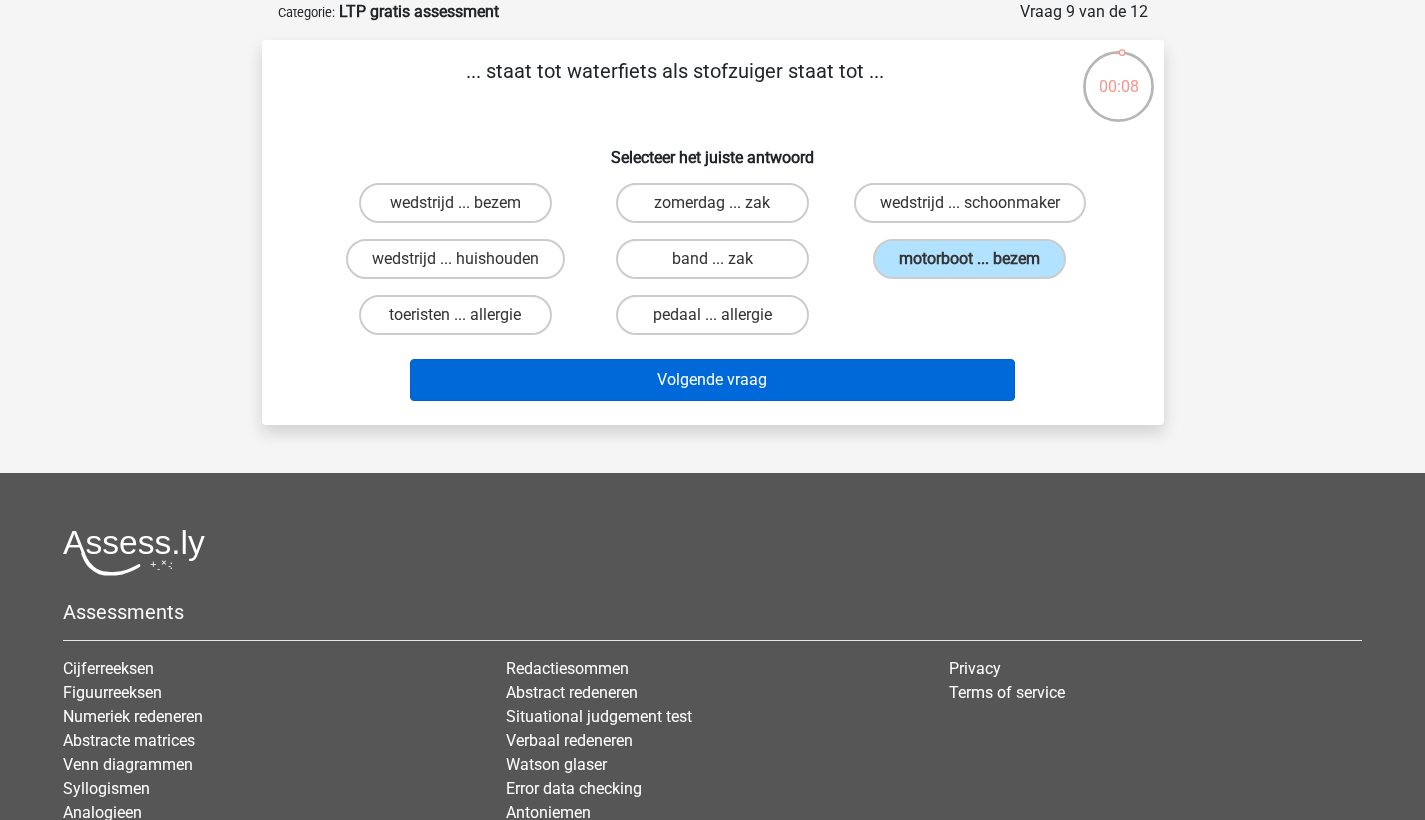 click on "Volgende vraag" at bounding box center [712, 380] 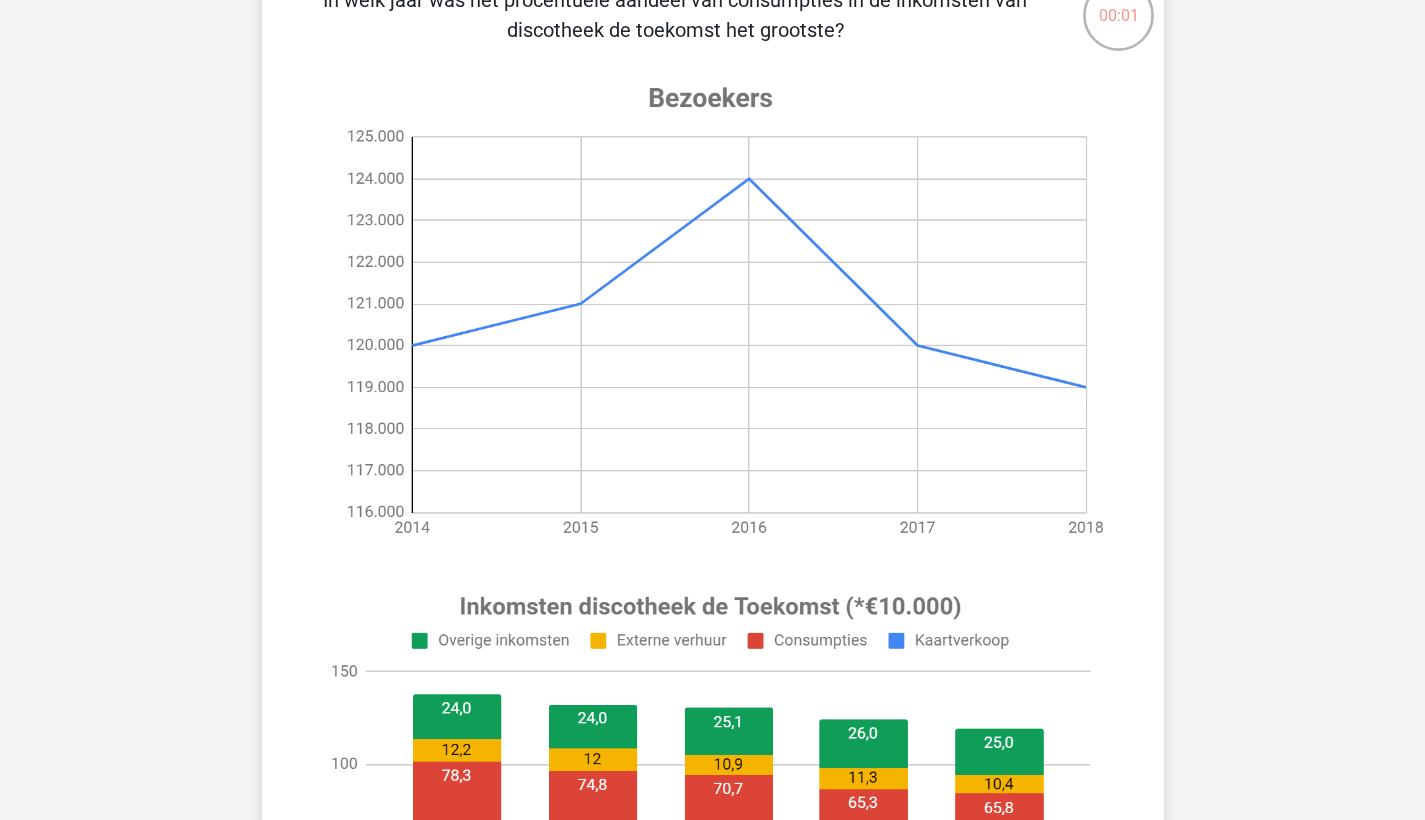 scroll, scrollTop: 188, scrollLeft: 0, axis: vertical 